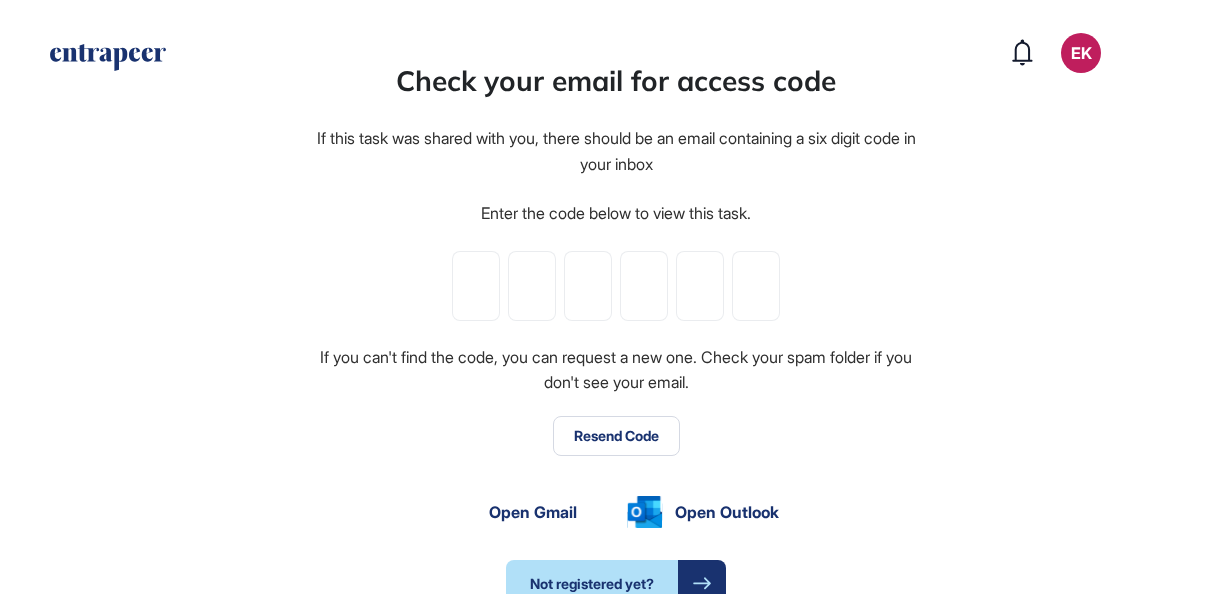 scroll, scrollTop: 0, scrollLeft: 0, axis: both 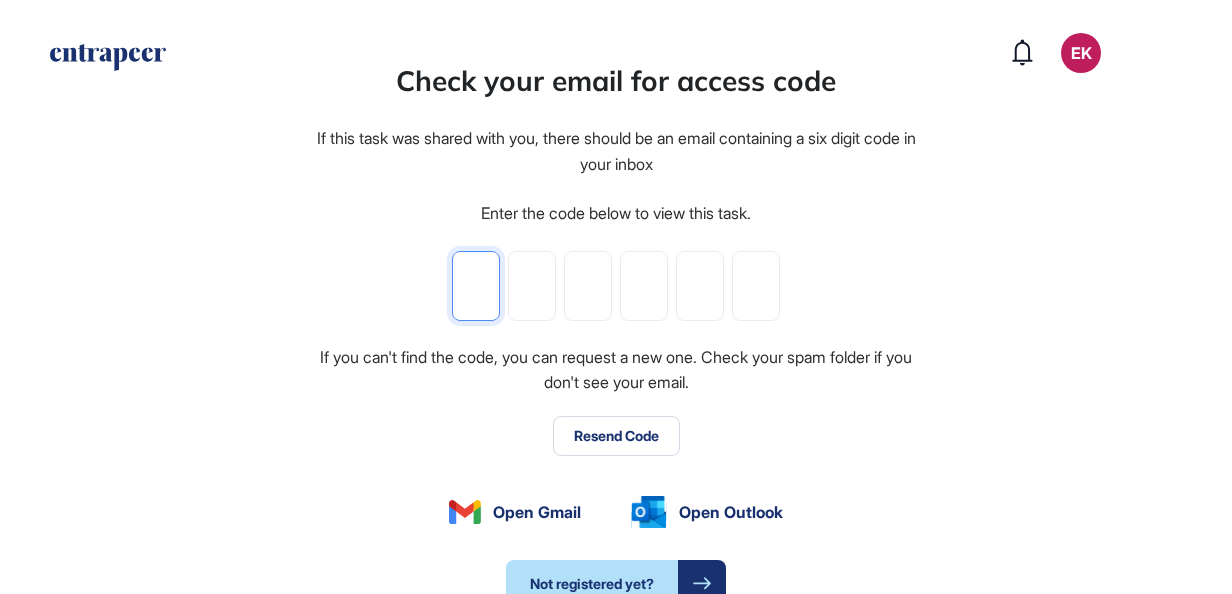 click 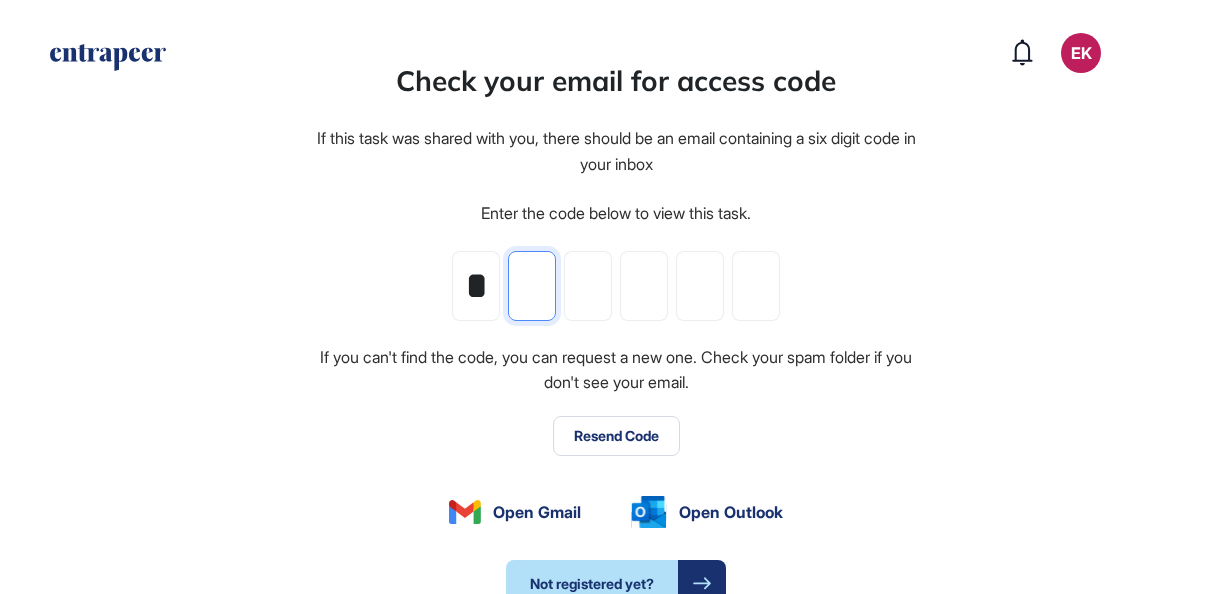 type on "*" 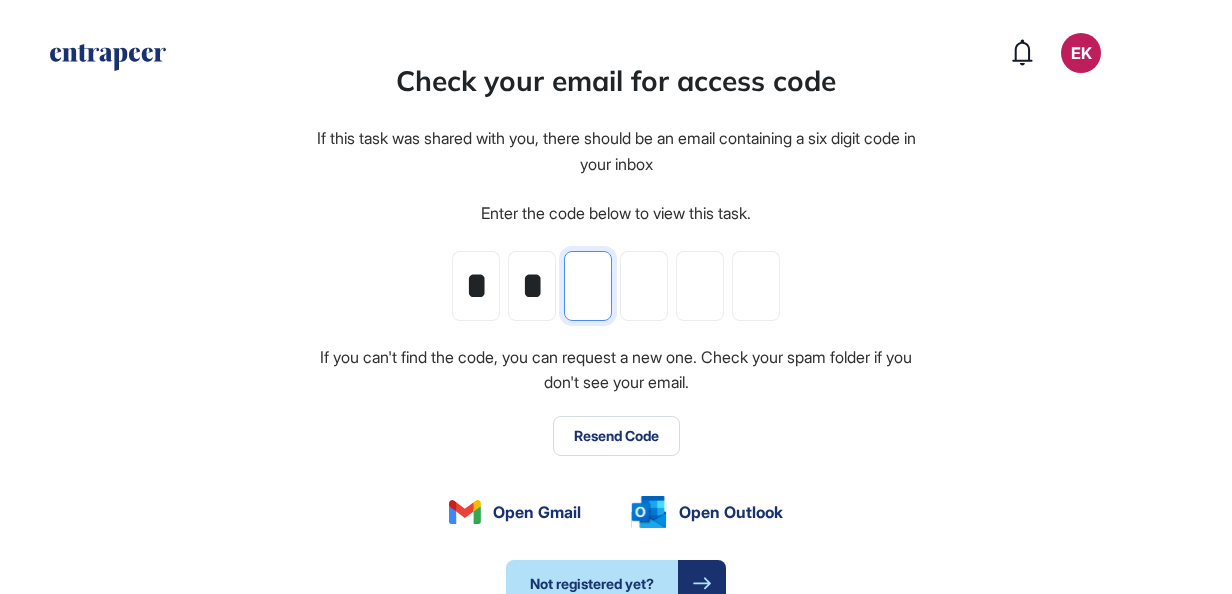 type on "*" 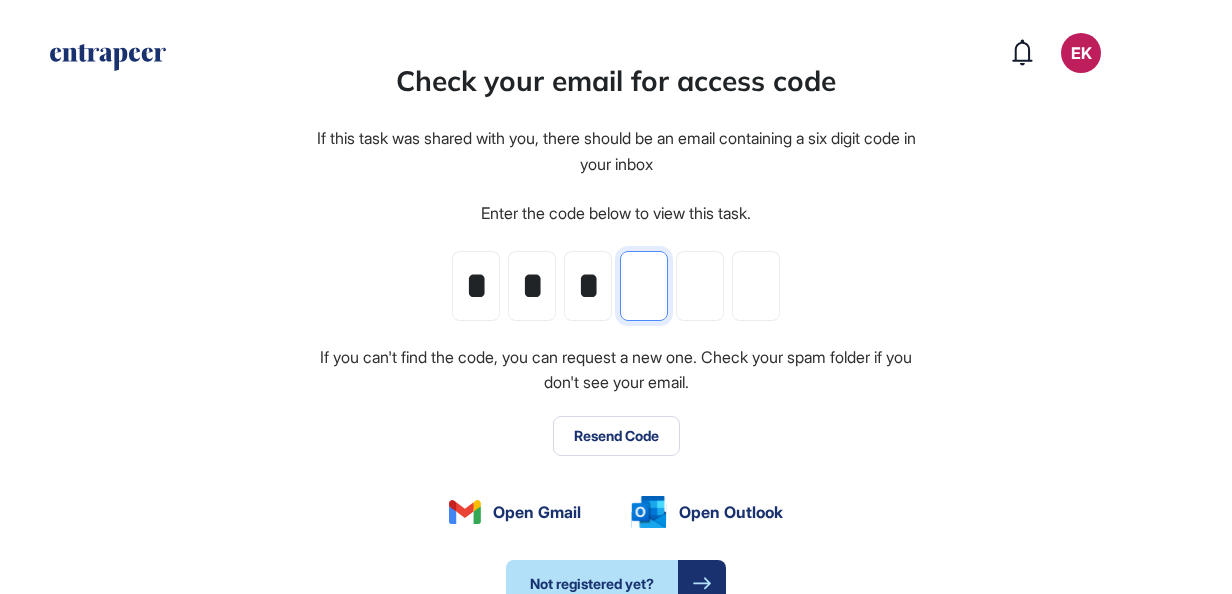 type on "*" 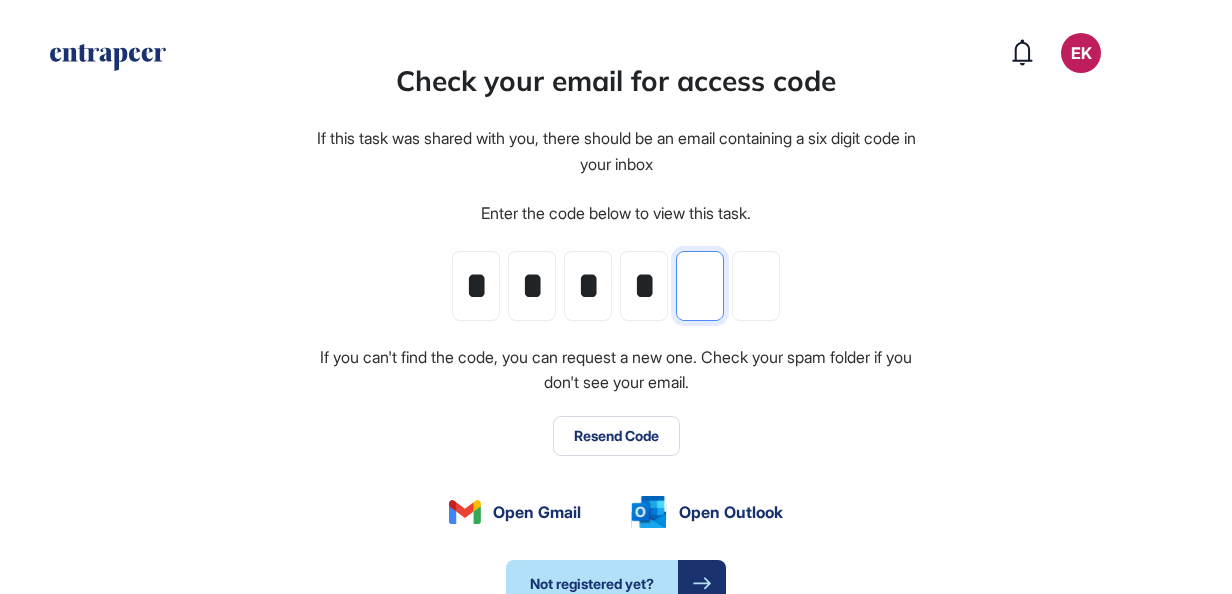 type on "*" 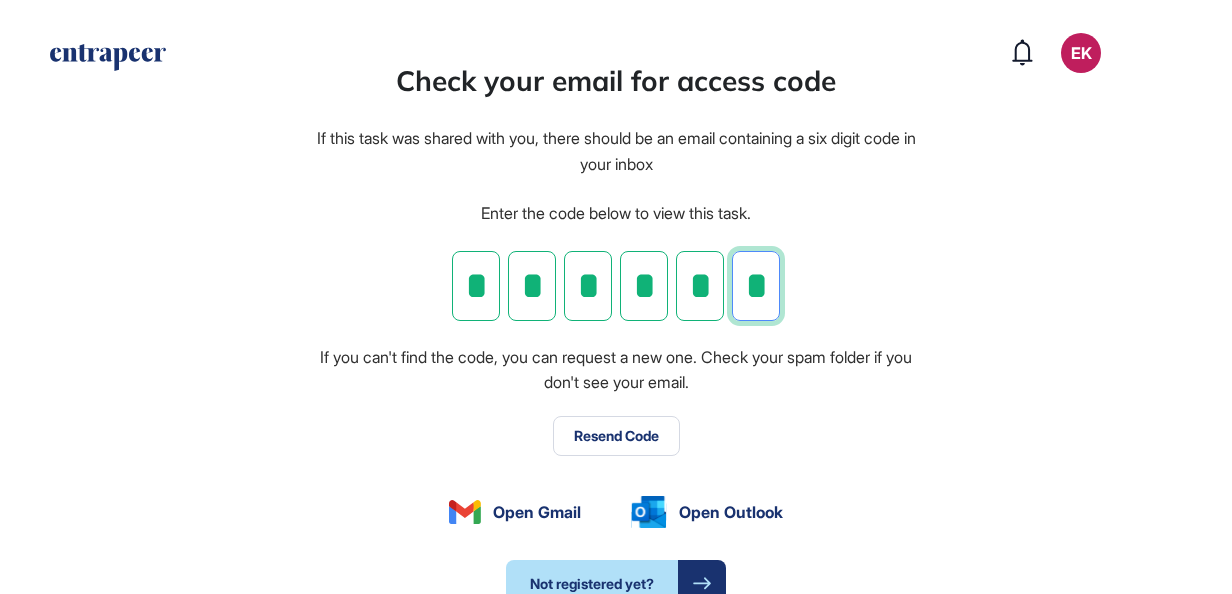 type on "*" 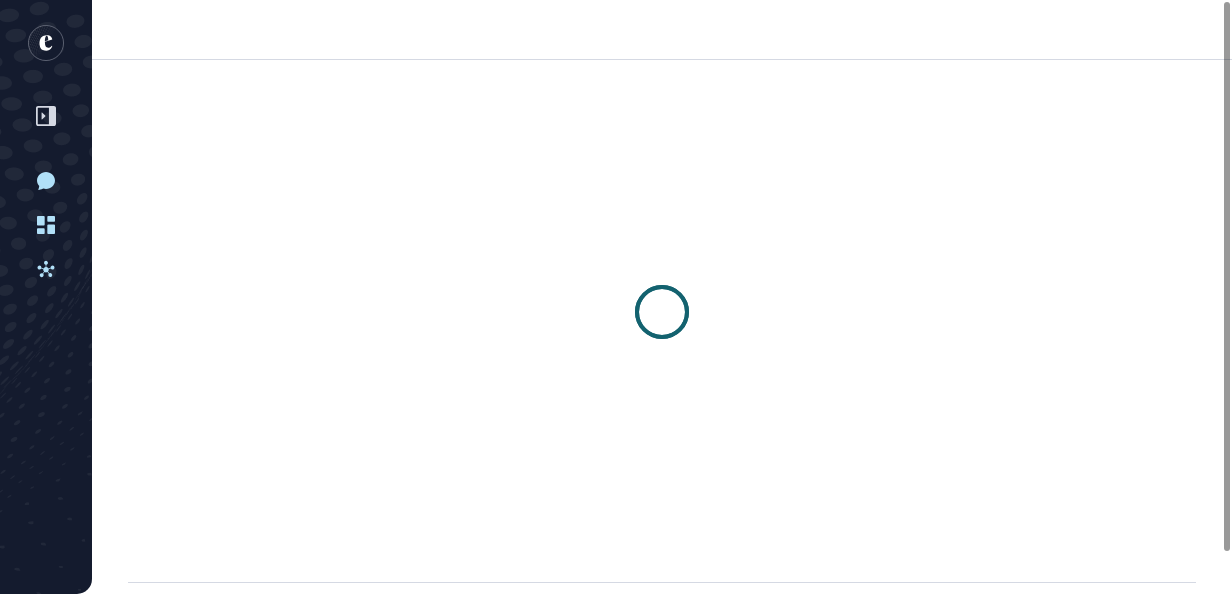 scroll, scrollTop: 594, scrollLeft: 1232, axis: both 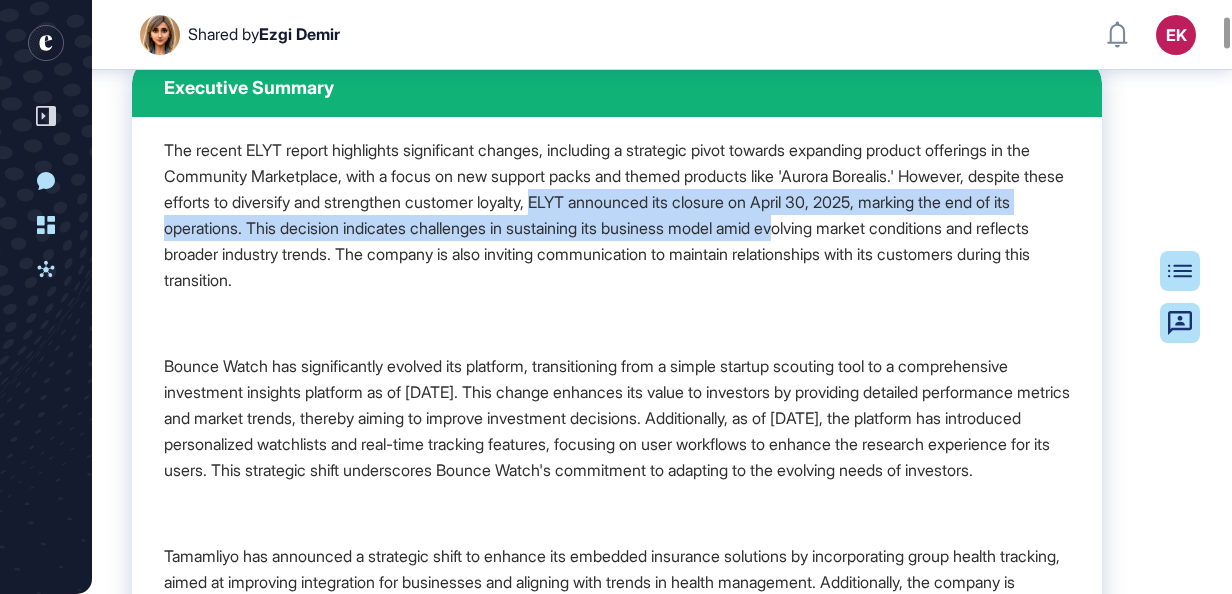 drag, startPoint x: 664, startPoint y: 196, endPoint x: 978, endPoint y: 217, distance: 314.70145 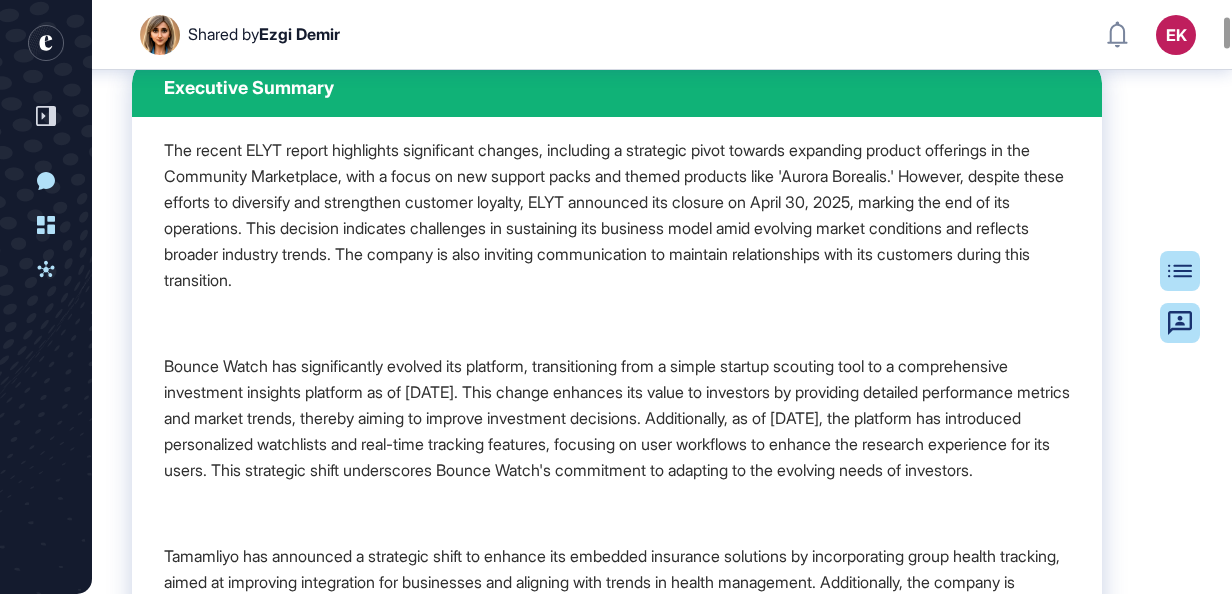 click on "The recent ELYT report highlights significant changes, including a strategic pivot towards expanding product offerings in the Community Marketplace, with a focus on new support packs and themed products like 'Aurora Borealis.' However, despite these efforts to diversify and strengthen customer loyalty, ELYT announced its closure on April 30, 2025, marking the end of its operations. This decision indicates challenges in sustaining its business model amid evolving market conditions and reflects broader industry trends. The company is also inviting communication to maintain relationships with its customers during this transition." at bounding box center (617, 215) 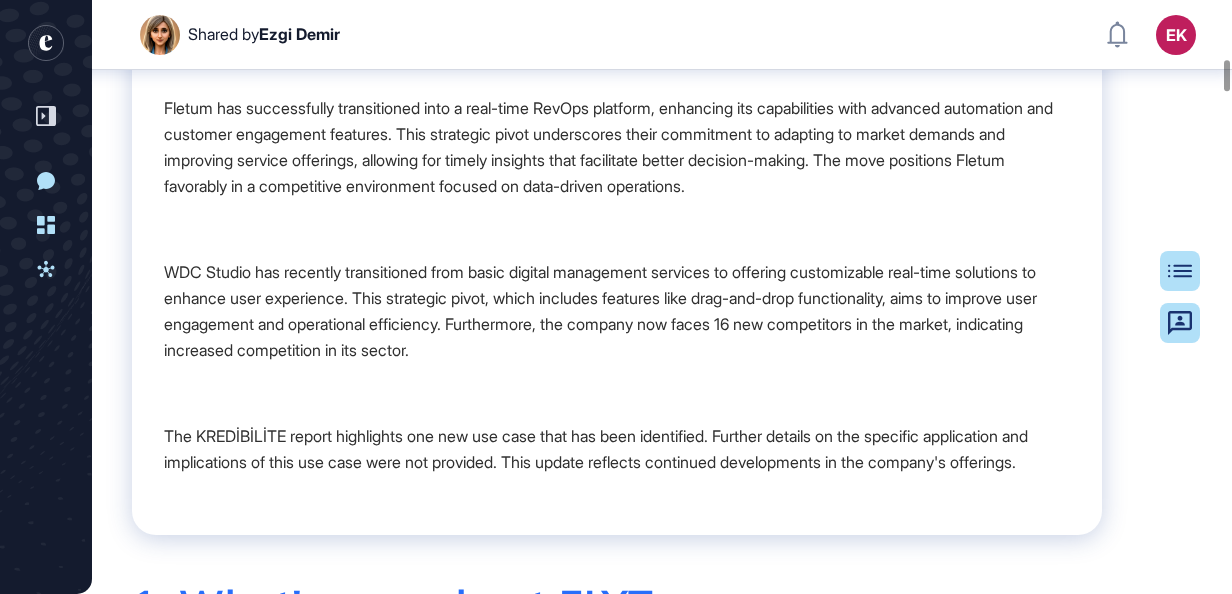scroll, scrollTop: 1132, scrollLeft: 0, axis: vertical 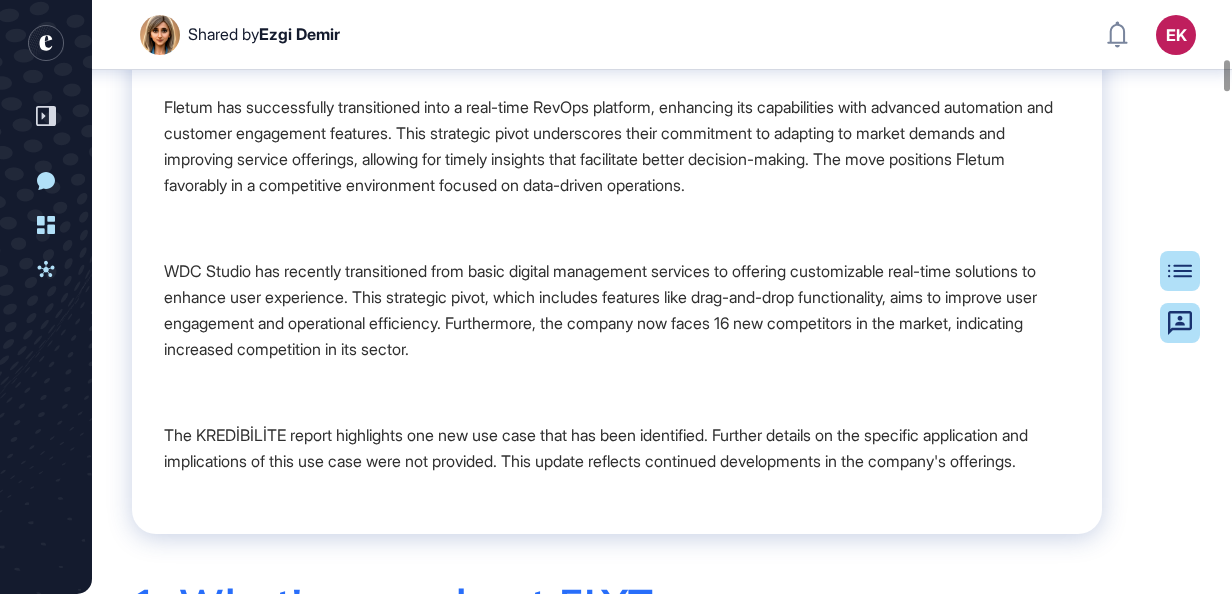 click on "The KREDİBİLİTE report highlights one new use case that has been identified. Further details on the specific application and implications of this use case were not provided. This update reflects continued developments in the company's offerings." at bounding box center (617, 448) 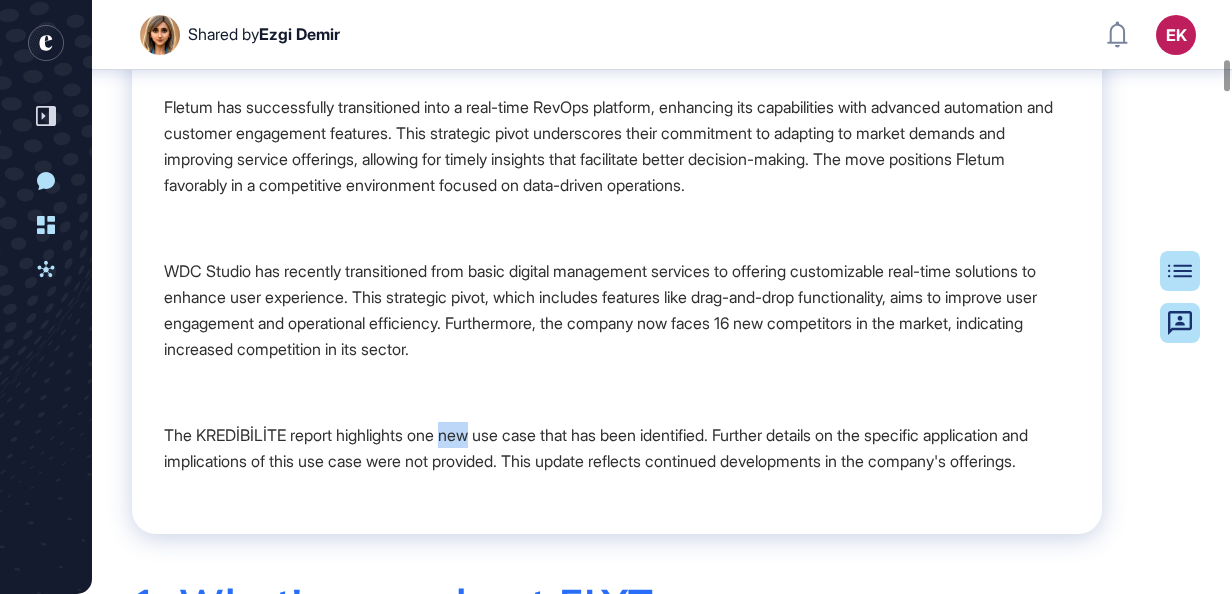 click on "The KREDİBİLİTE report highlights one new use case that has been identified. Further details on the specific application and implications of this use case were not provided. This update reflects continued developments in the company's offerings." at bounding box center (617, 448) 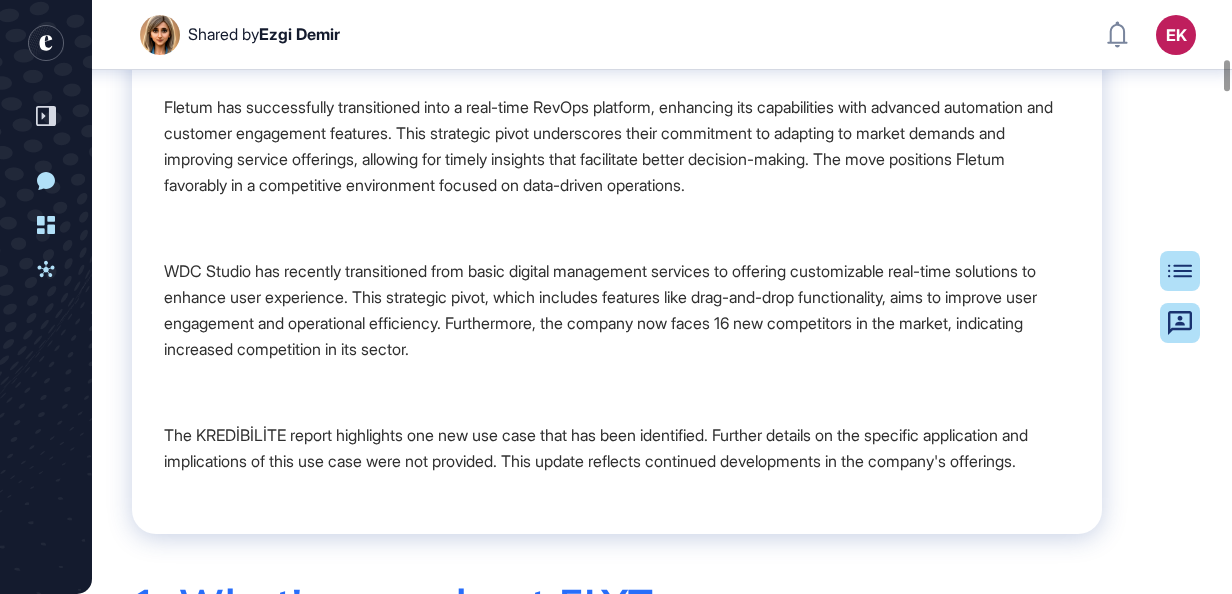 drag, startPoint x: 454, startPoint y: 468, endPoint x: 403, endPoint y: 423, distance: 68.0147 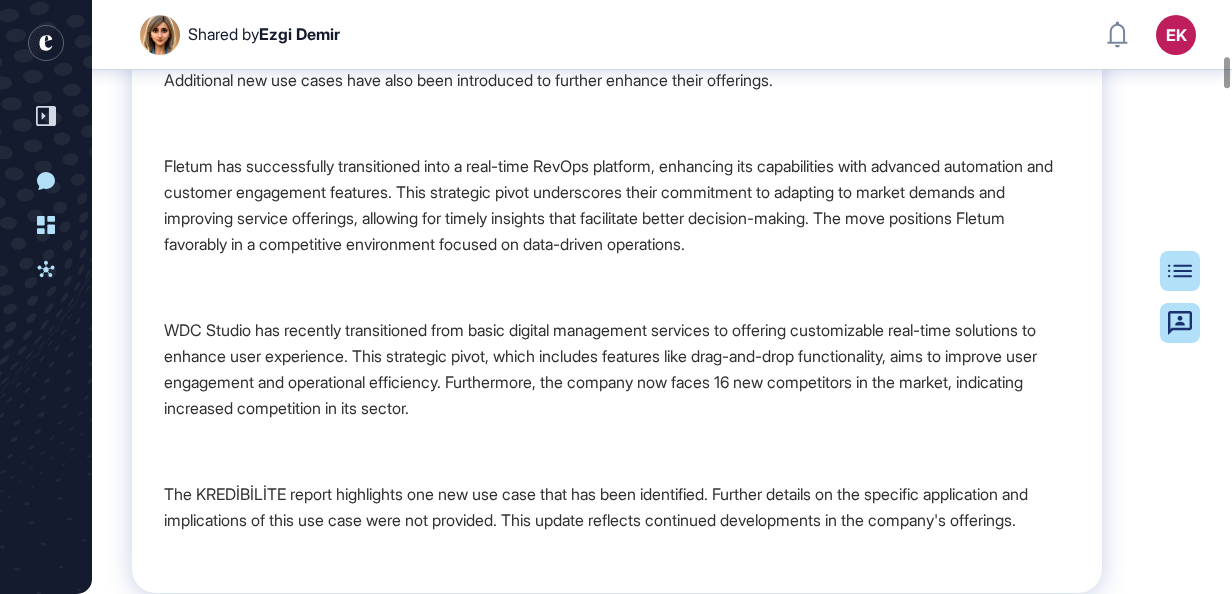 scroll, scrollTop: 1074, scrollLeft: 0, axis: vertical 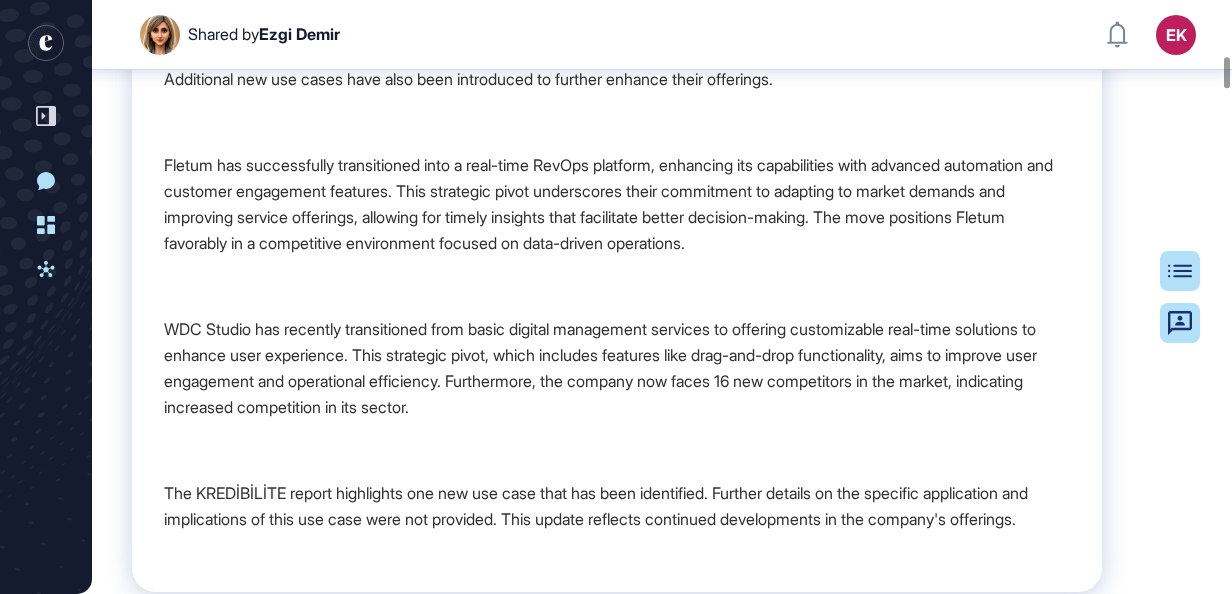 click on "WDC Studio has recently transitioned from basic digital management services to offering customizable real-time solutions to enhance user experience. This strategic pivot, which includes features like drag-and-drop functionality, aims to improve user engagement and operational efficiency. Furthermore, the company now faces 16 new competitors in the market, indicating increased competition in its sector." at bounding box center (617, 368) 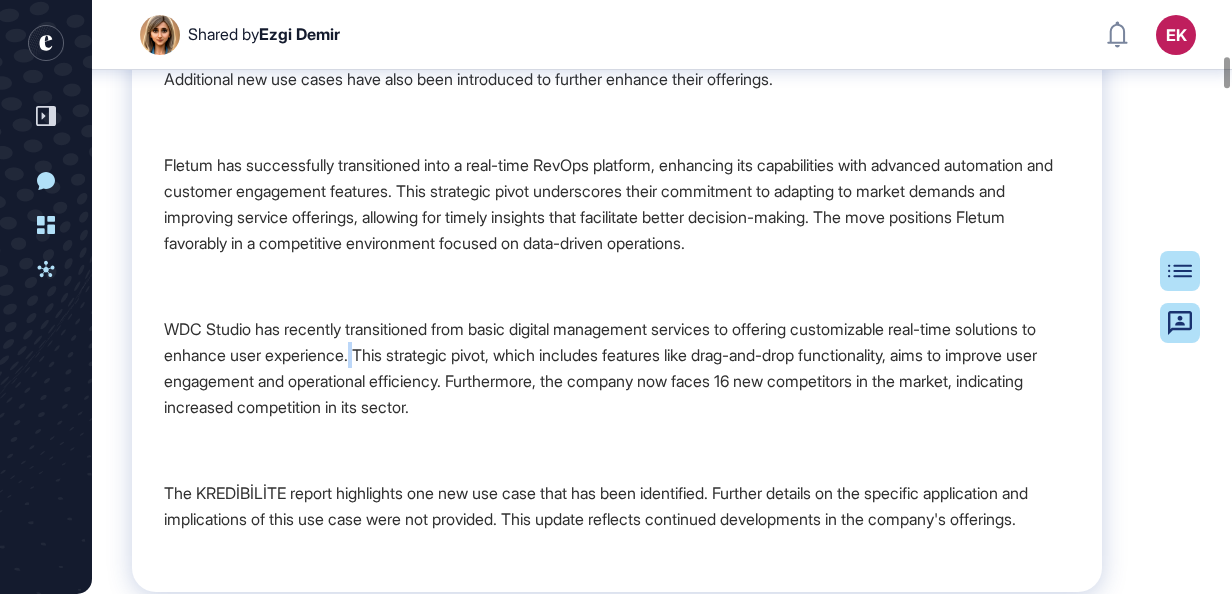 click on "WDC Studio has recently transitioned from basic digital management services to offering customizable real-time solutions to enhance user experience. This strategic pivot, which includes features like drag-and-drop functionality, aims to improve user engagement and operational efficiency. Furthermore, the company now faces 16 new competitors in the market, indicating increased competition in its sector." at bounding box center (617, 368) 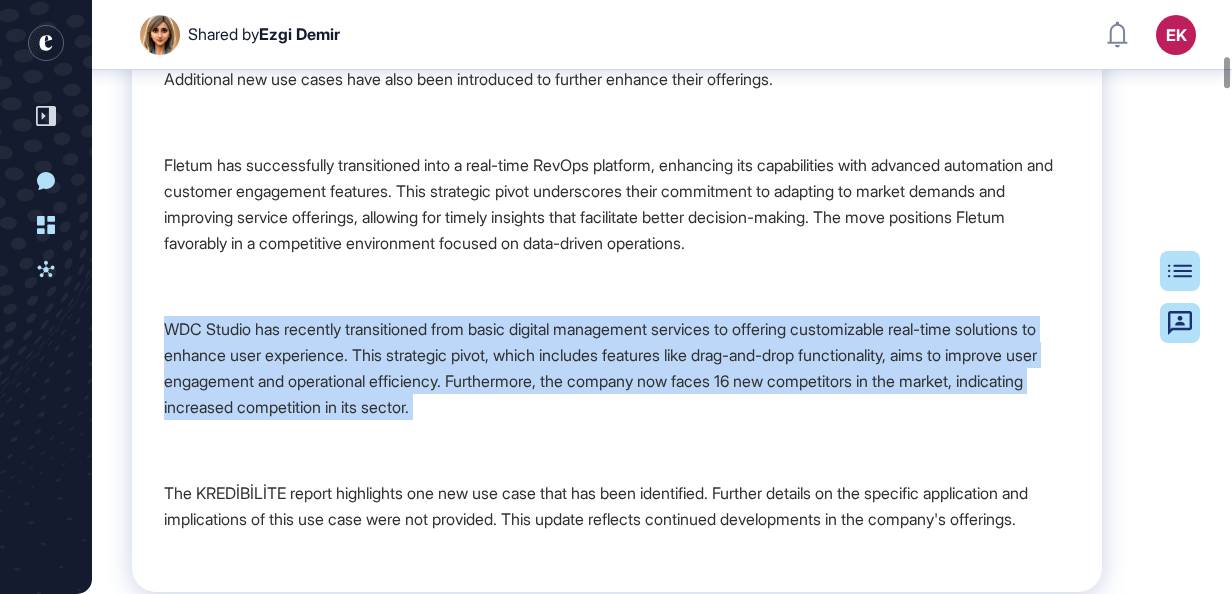 click on "WDC Studio has recently transitioned from basic digital management services to offering customizable real-time solutions to enhance user experience. This strategic pivot, which includes features like drag-and-drop functionality, aims to improve user engagement and operational efficiency. Furthermore, the company now faces 16 new competitors in the market, indicating increased competition in its sector." at bounding box center (617, 368) 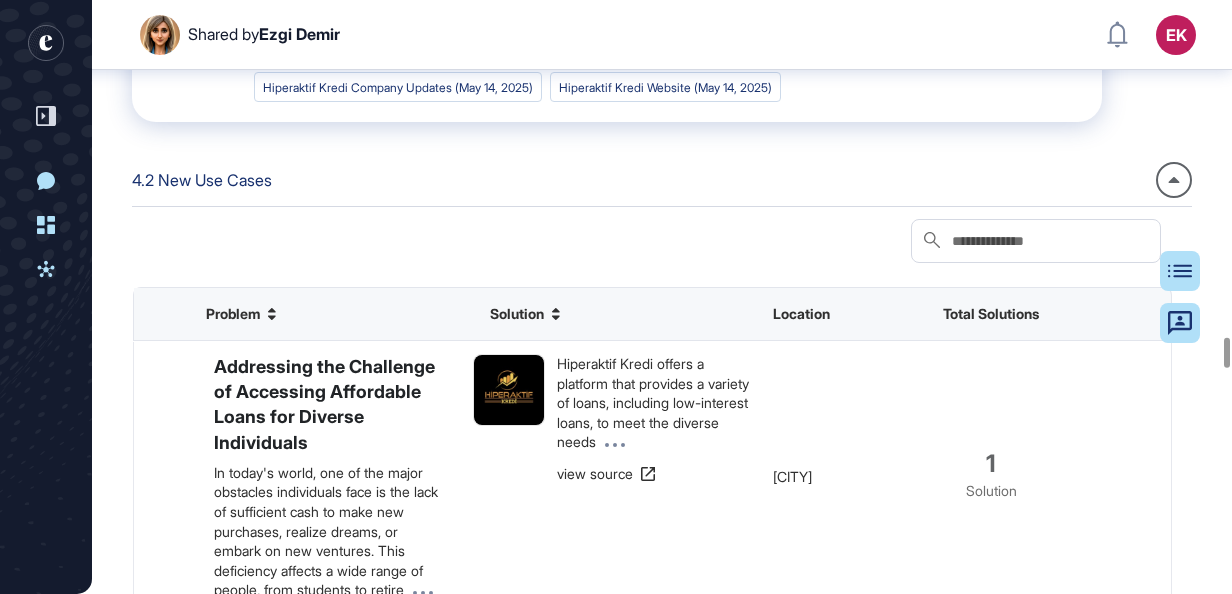 scroll, scrollTop: 6767, scrollLeft: 0, axis: vertical 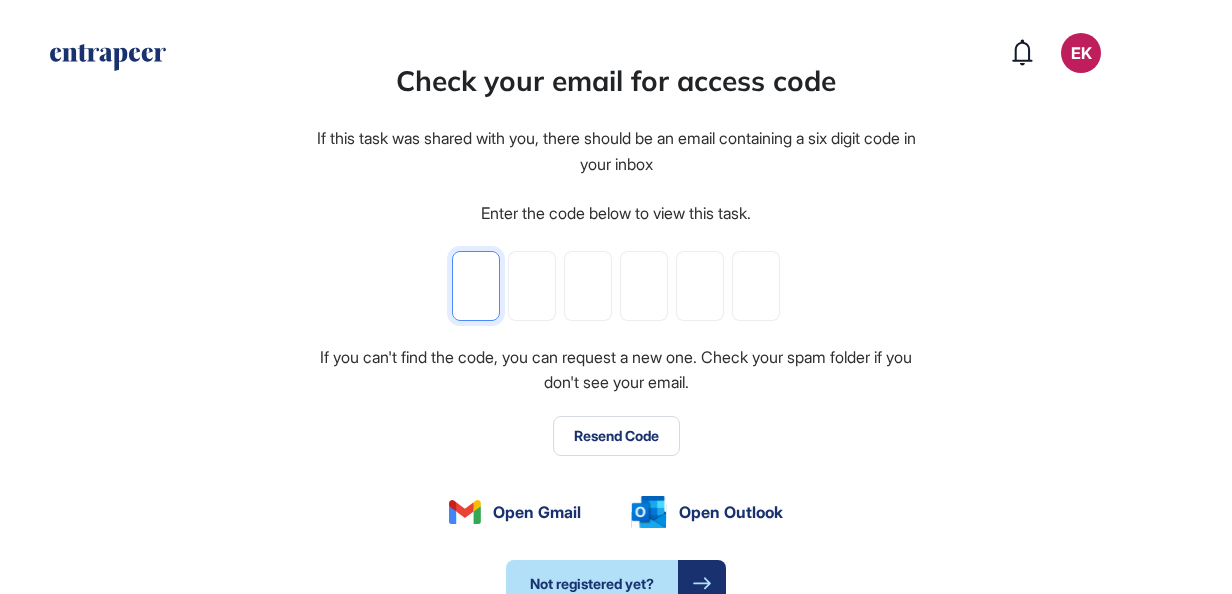 click 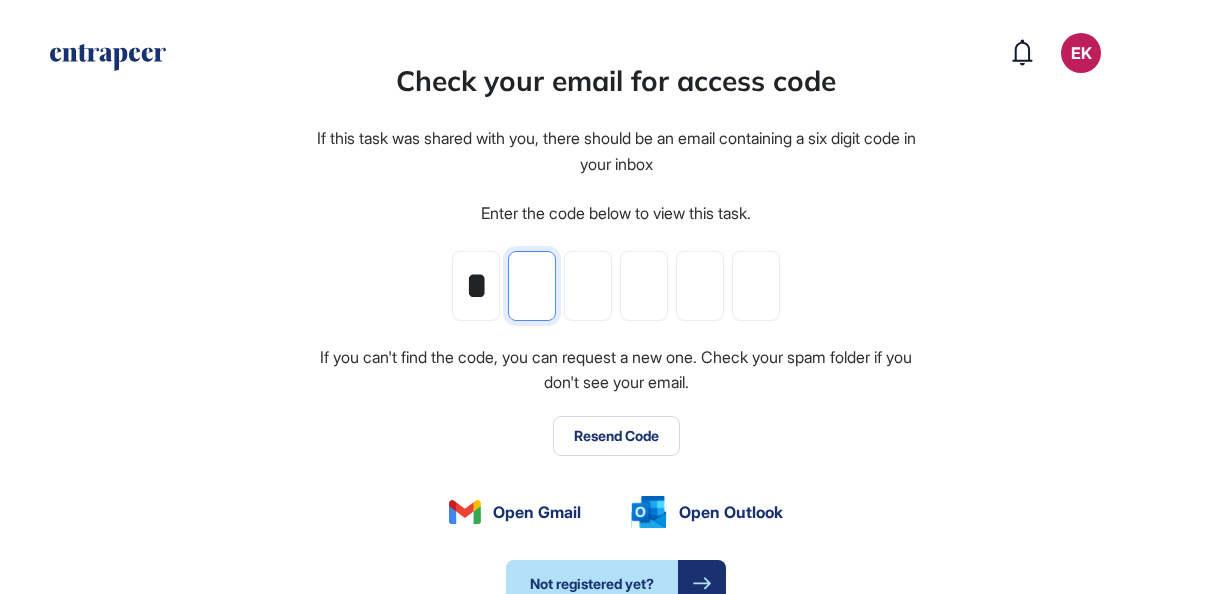 type on "*" 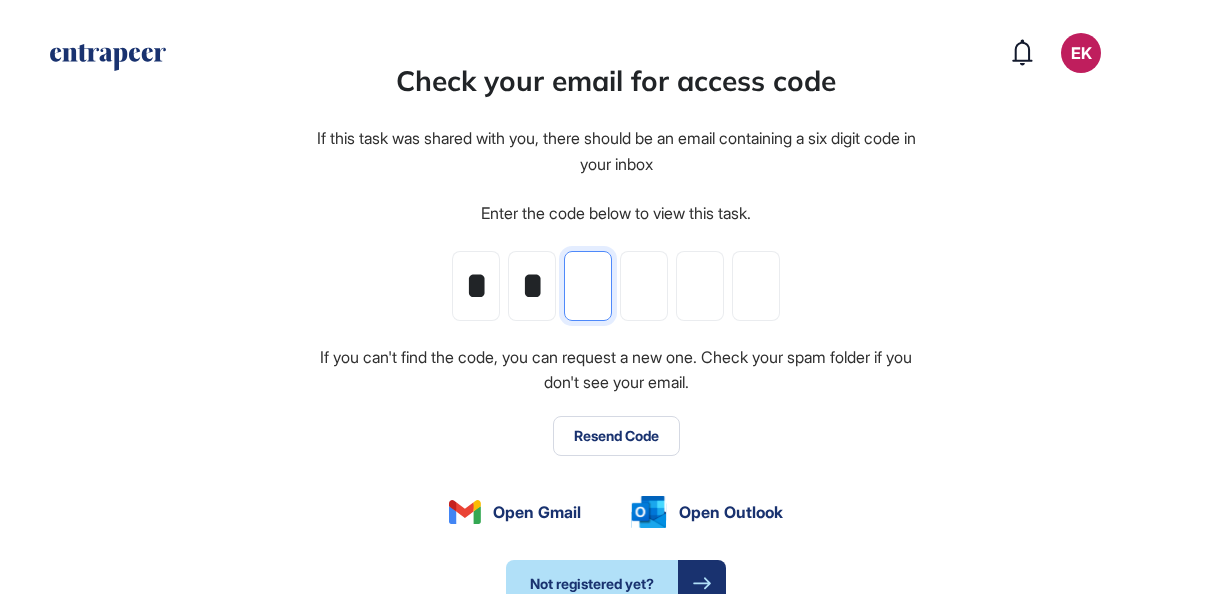 type on "*" 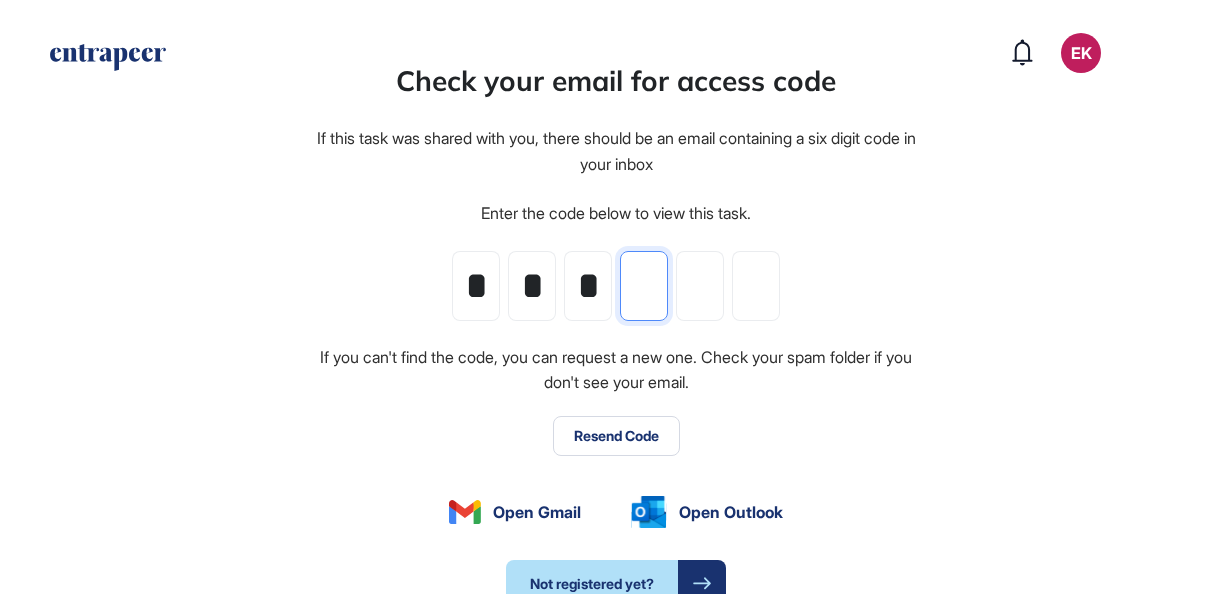 type on "*" 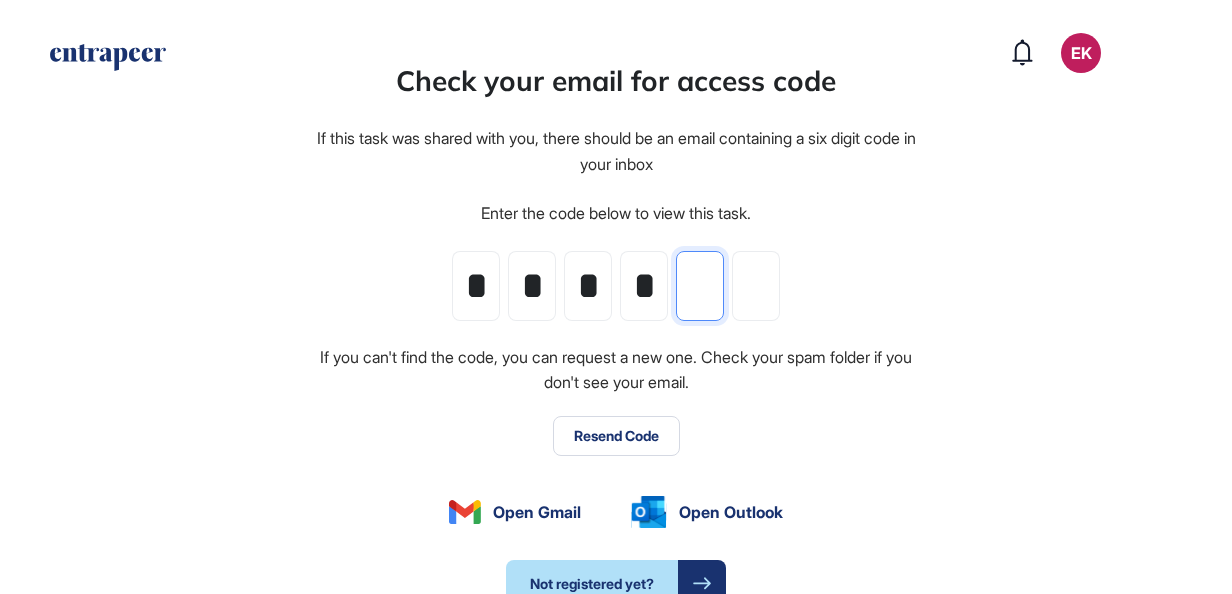 type on "*" 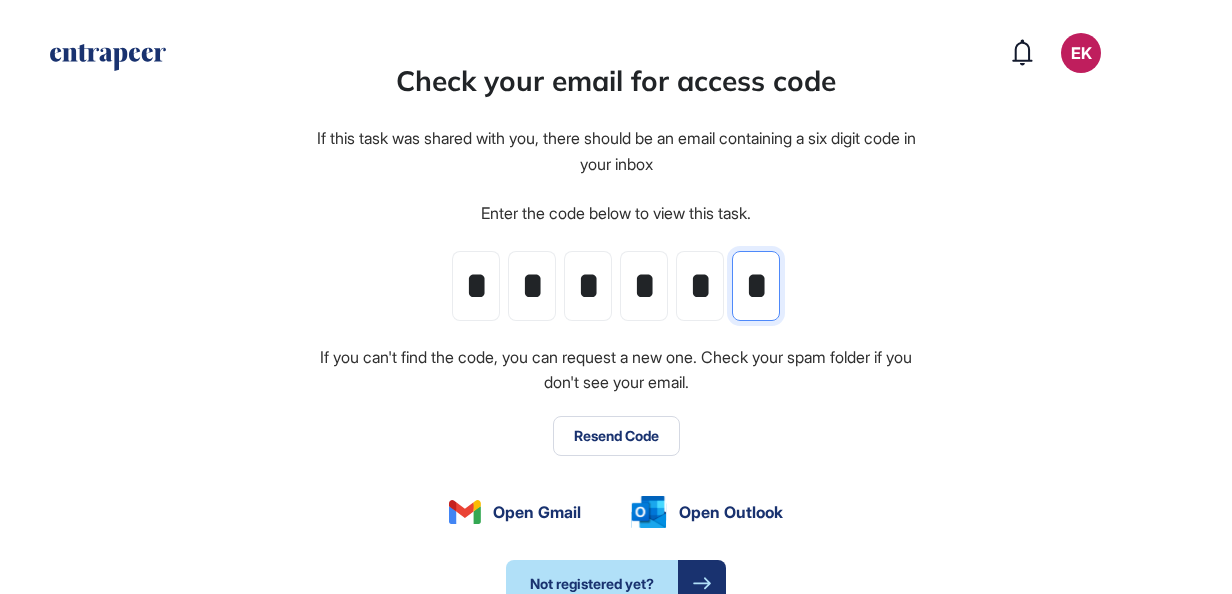 scroll, scrollTop: 0, scrollLeft: 0, axis: both 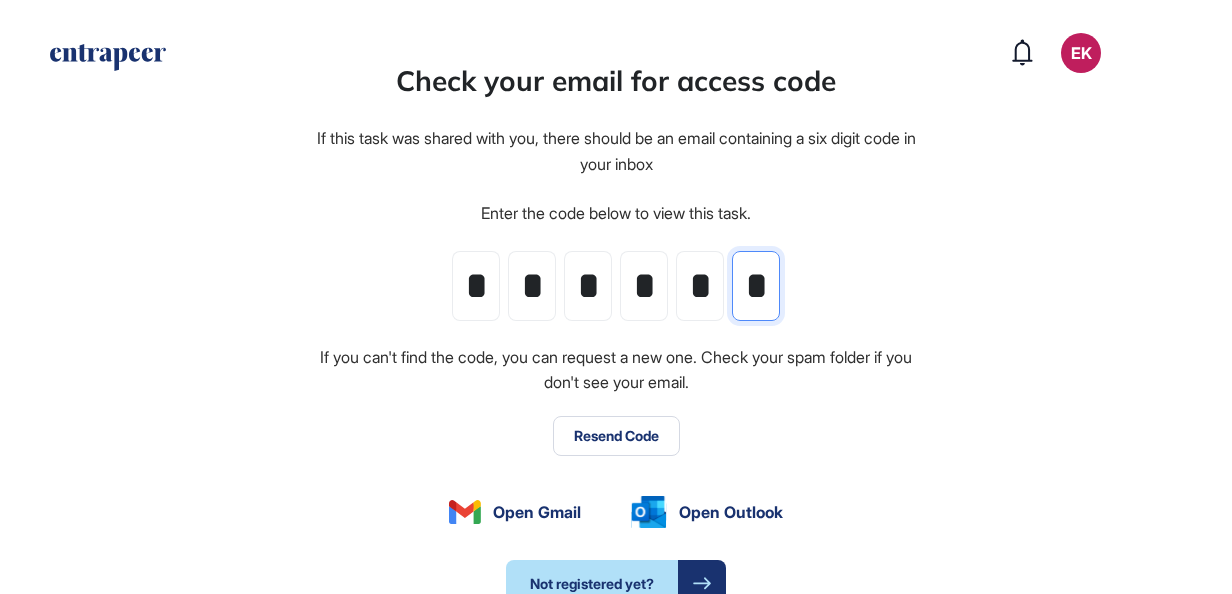 type on "*" 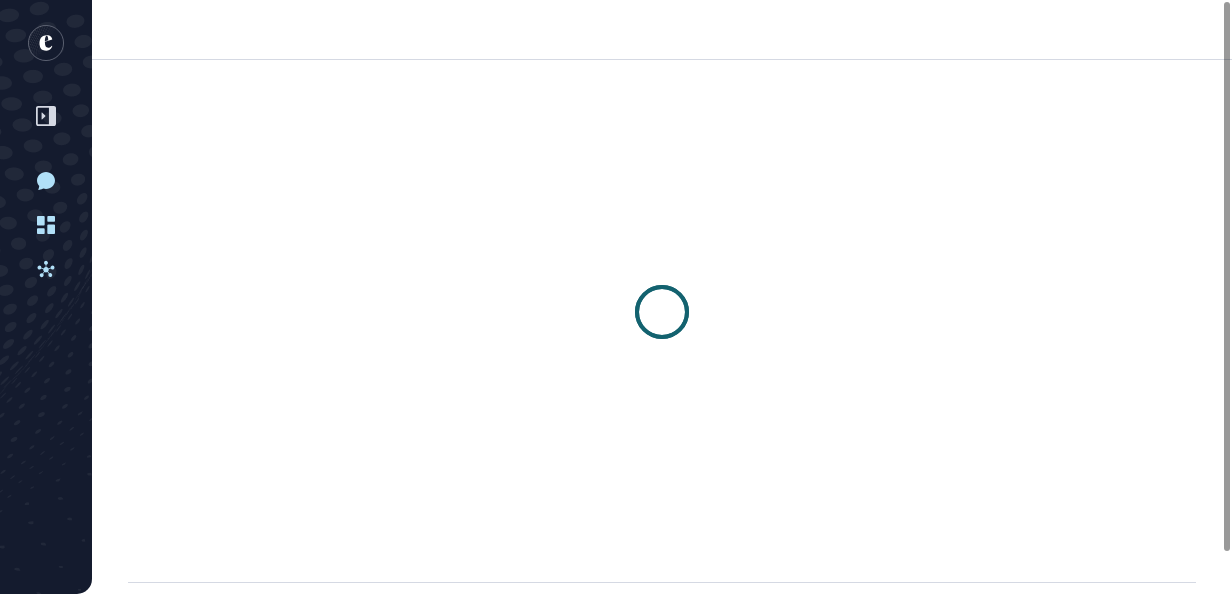 scroll, scrollTop: 594, scrollLeft: 1232, axis: both 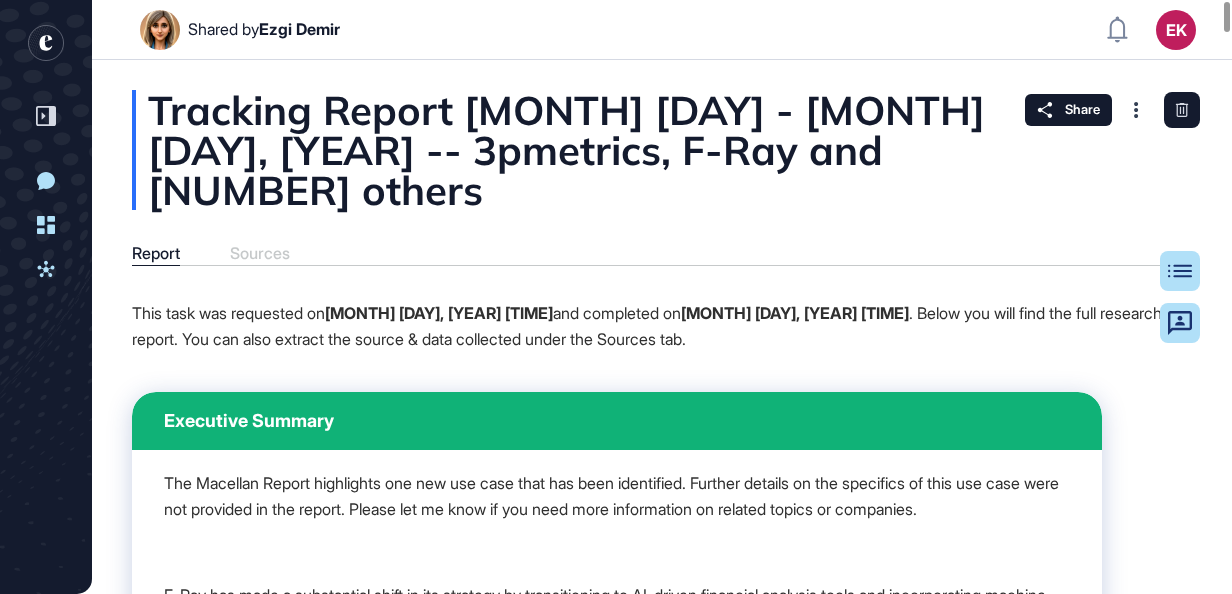 drag, startPoint x: 600, startPoint y: 256, endPoint x: 593, endPoint y: 275, distance: 20.248457 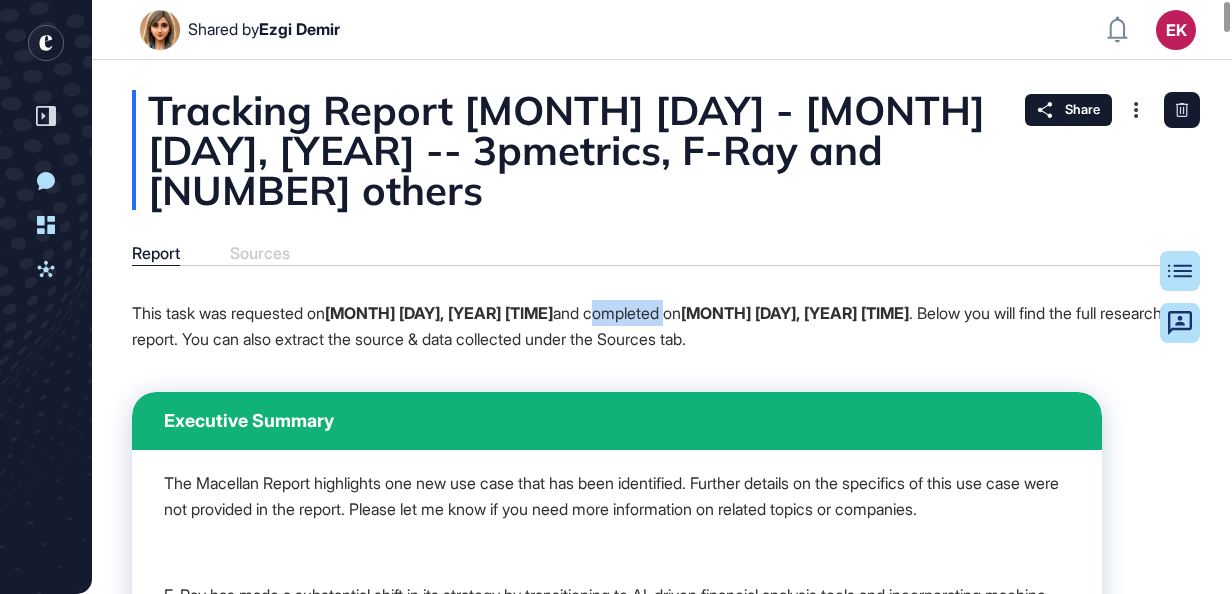 click on "This task was requested on  Jul 28, 2025 09:21 AMT  and completed on  Jul 28, 2025 10:02 AMT . Below you will find the full research report. You can also extract the source & data collected under the Sources tab." at bounding box center (662, 326) 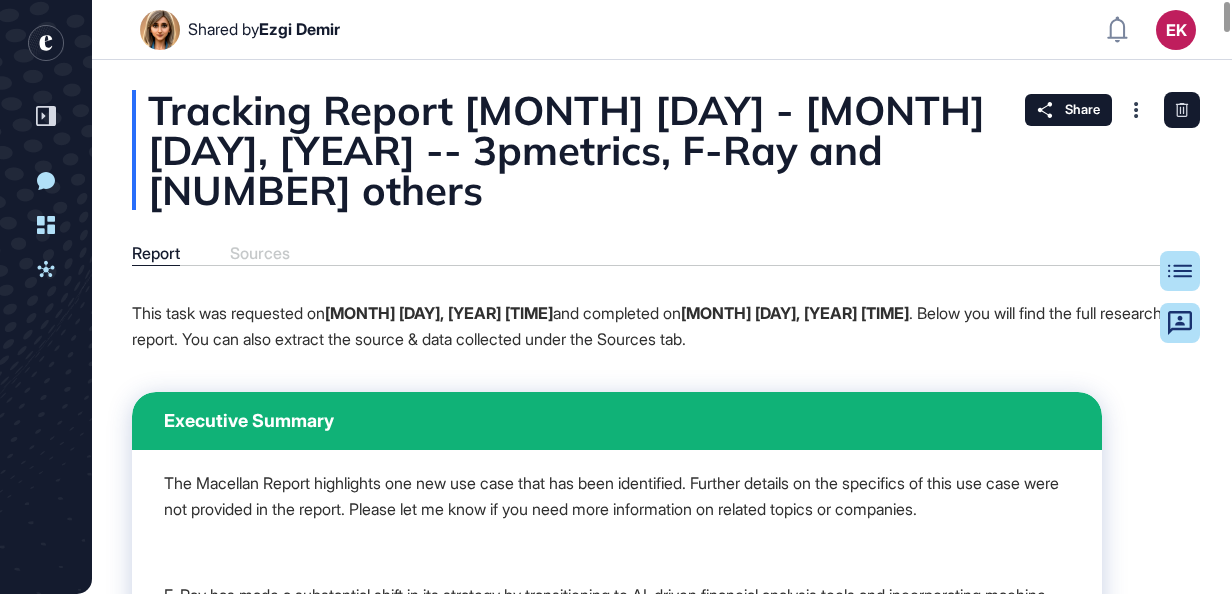 drag, startPoint x: 593, startPoint y: 275, endPoint x: 530, endPoint y: 154, distance: 136.41847 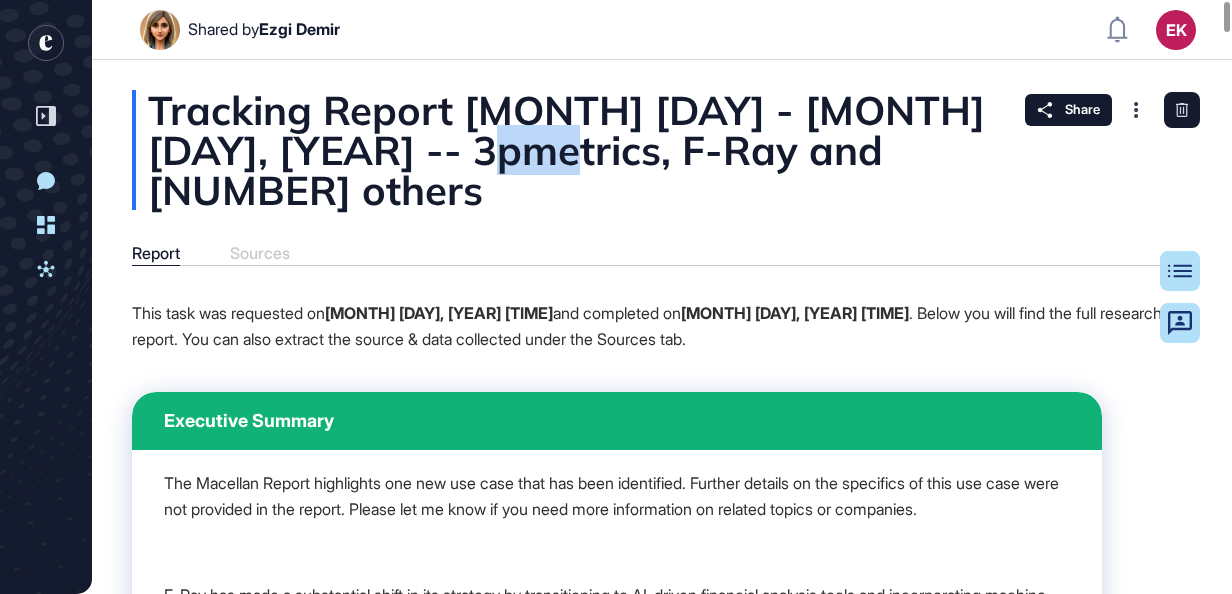 click on "Tracking Report Jan 01 - Jul 28, 2025 -- 3pmetrics, F-Ray and 8 others" at bounding box center [662, 150] 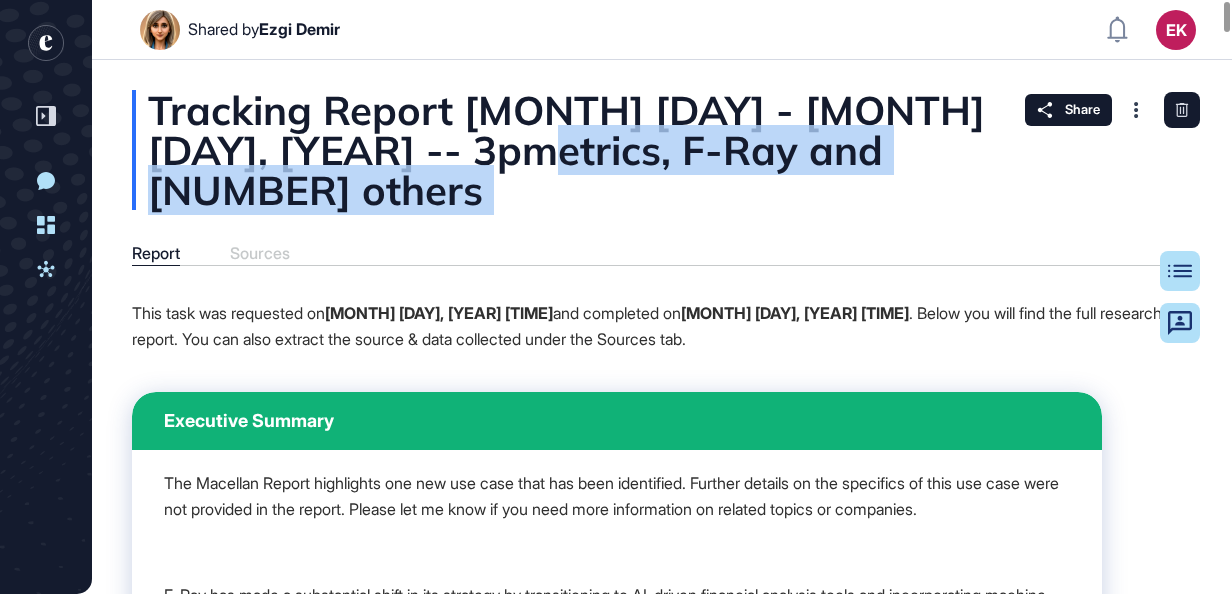 drag, startPoint x: 530, startPoint y: 154, endPoint x: 540, endPoint y: 179, distance: 26.925823 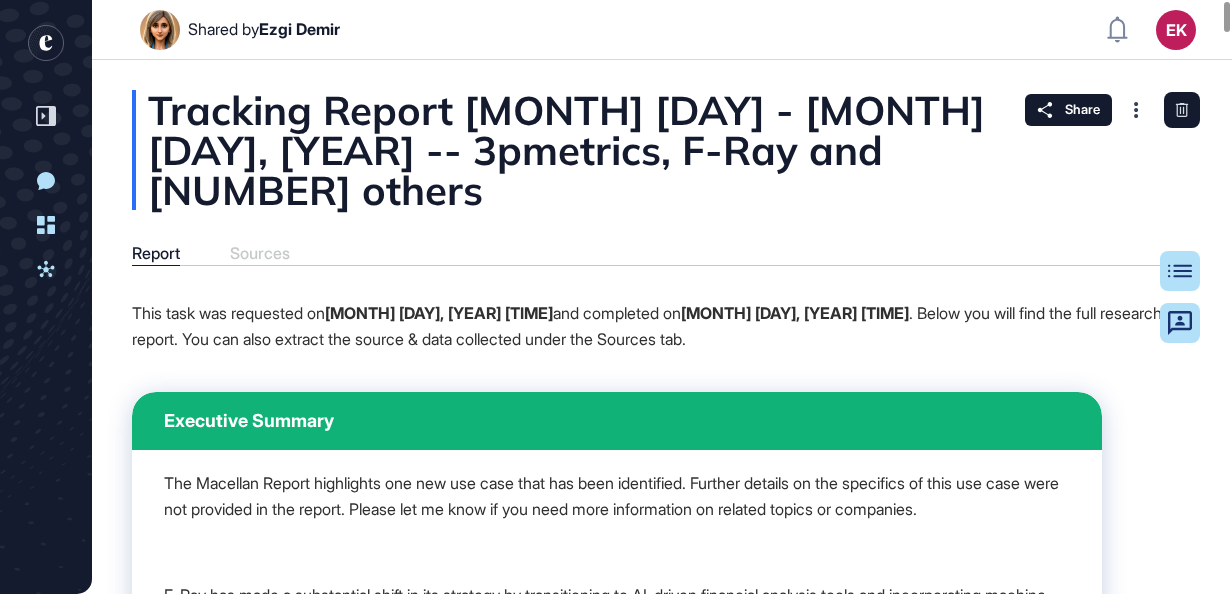 click on "Tracking Report Jan 01 - Jul 28, 2025 -- 3pmetrics, F-Ray and 8 others" at bounding box center (662, 150) 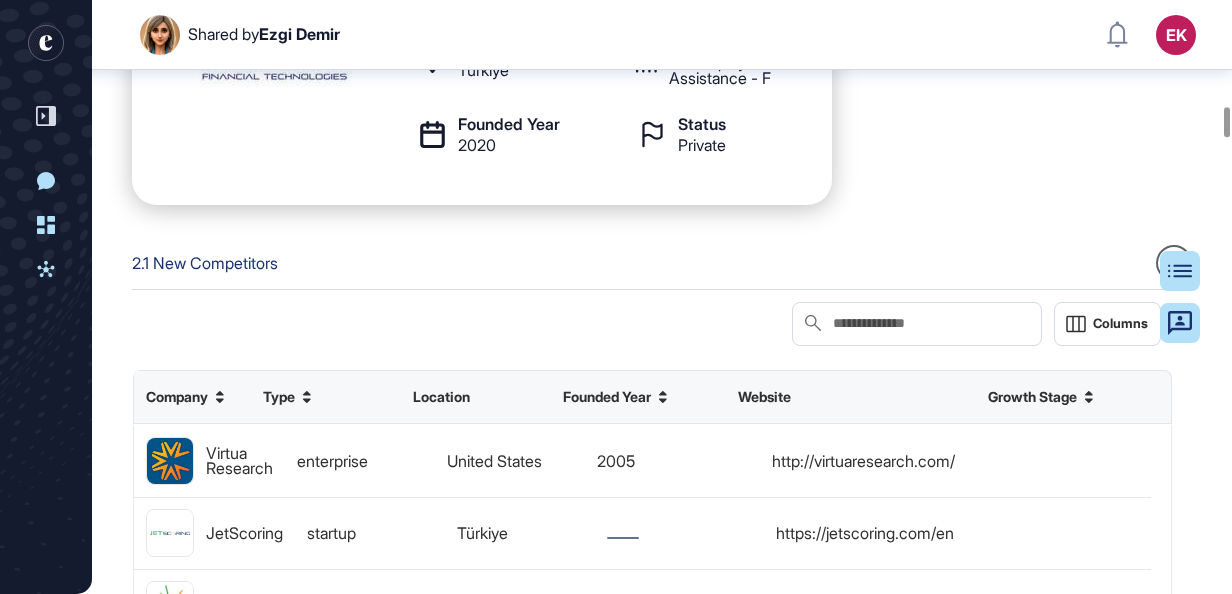 scroll, scrollTop: 3774, scrollLeft: 0, axis: vertical 